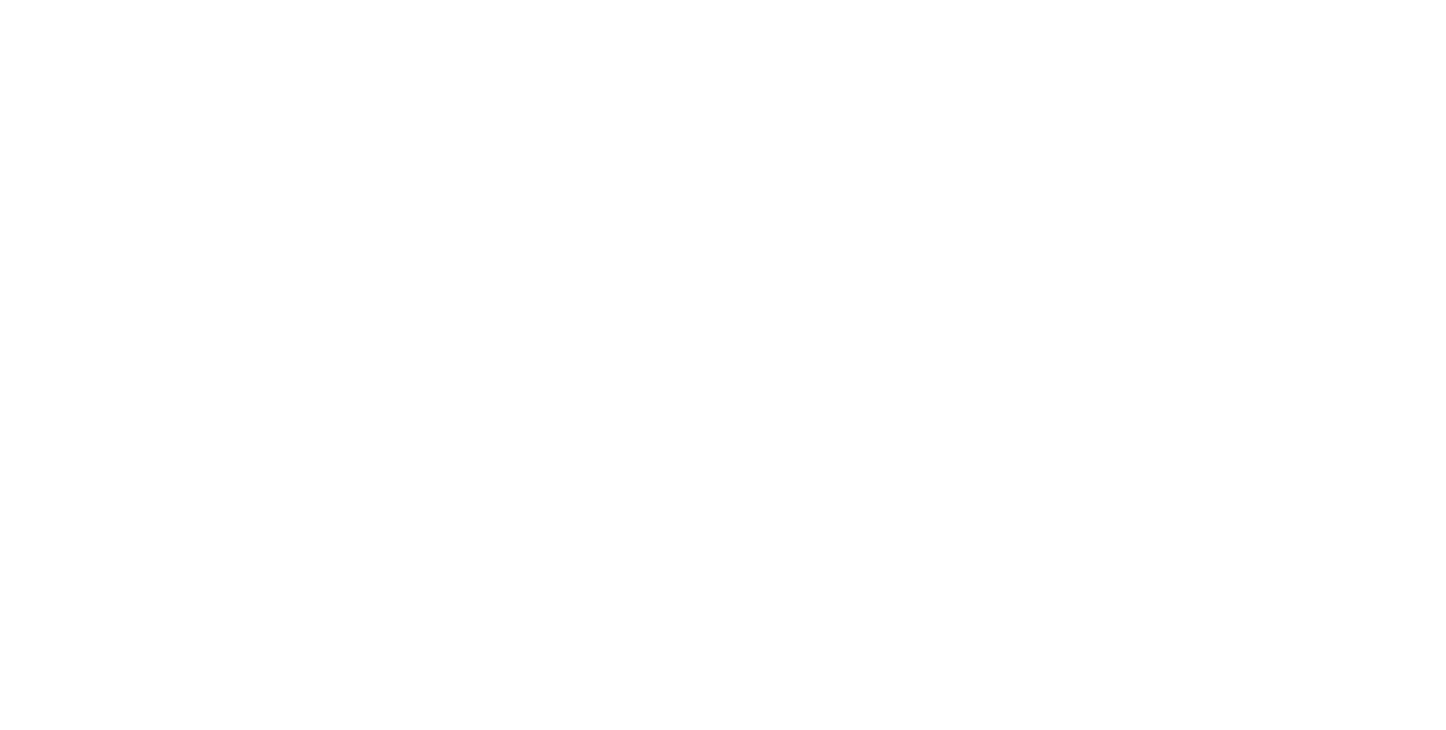 scroll, scrollTop: 0, scrollLeft: 0, axis: both 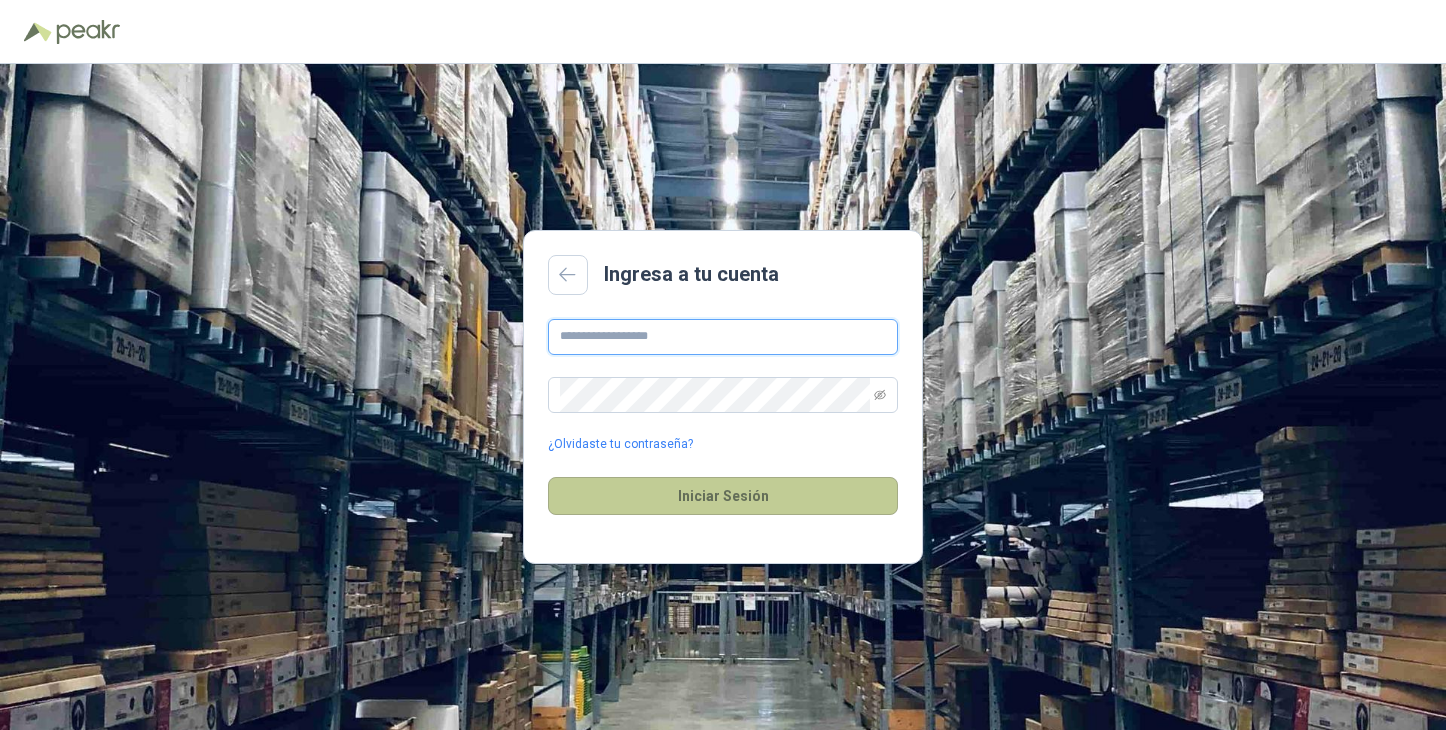 type on "**********" 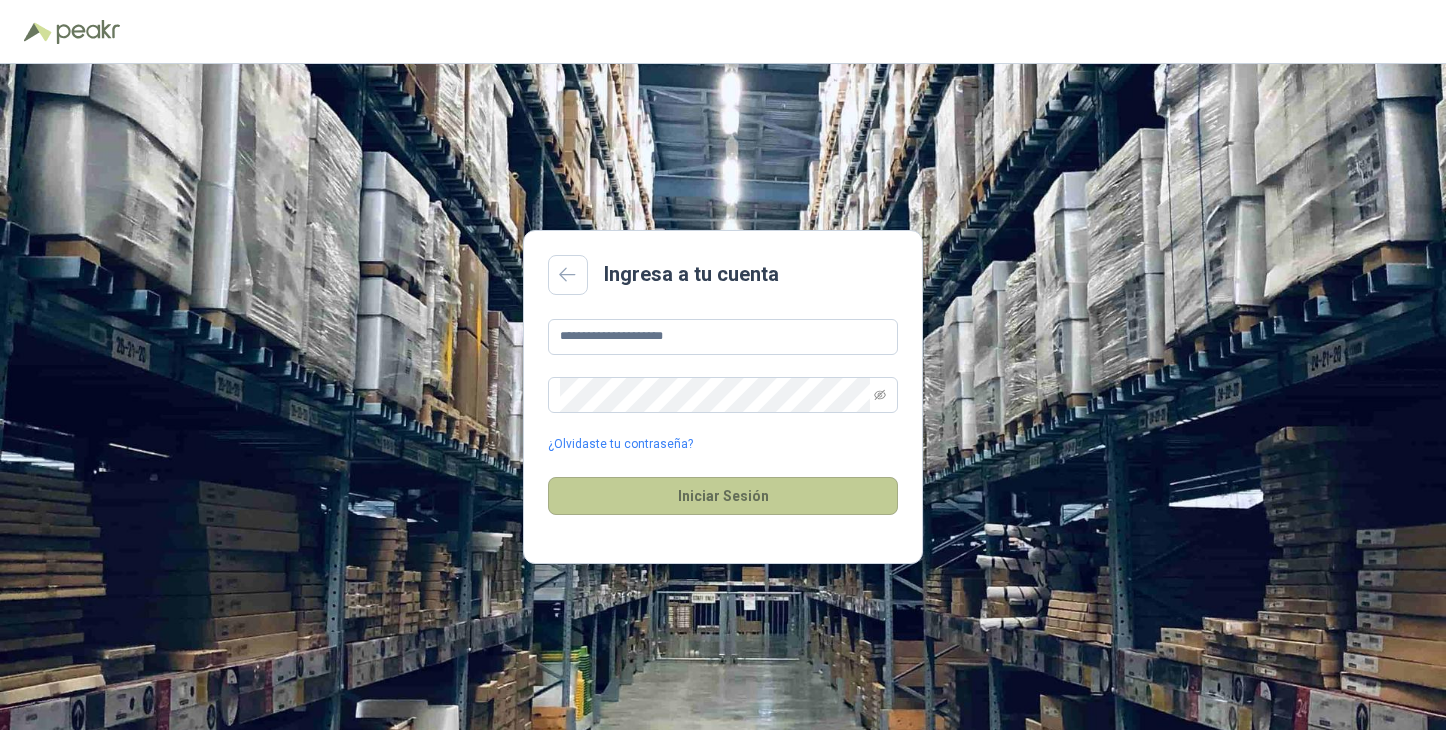 click on "Iniciar Sesión" at bounding box center (723, 496) 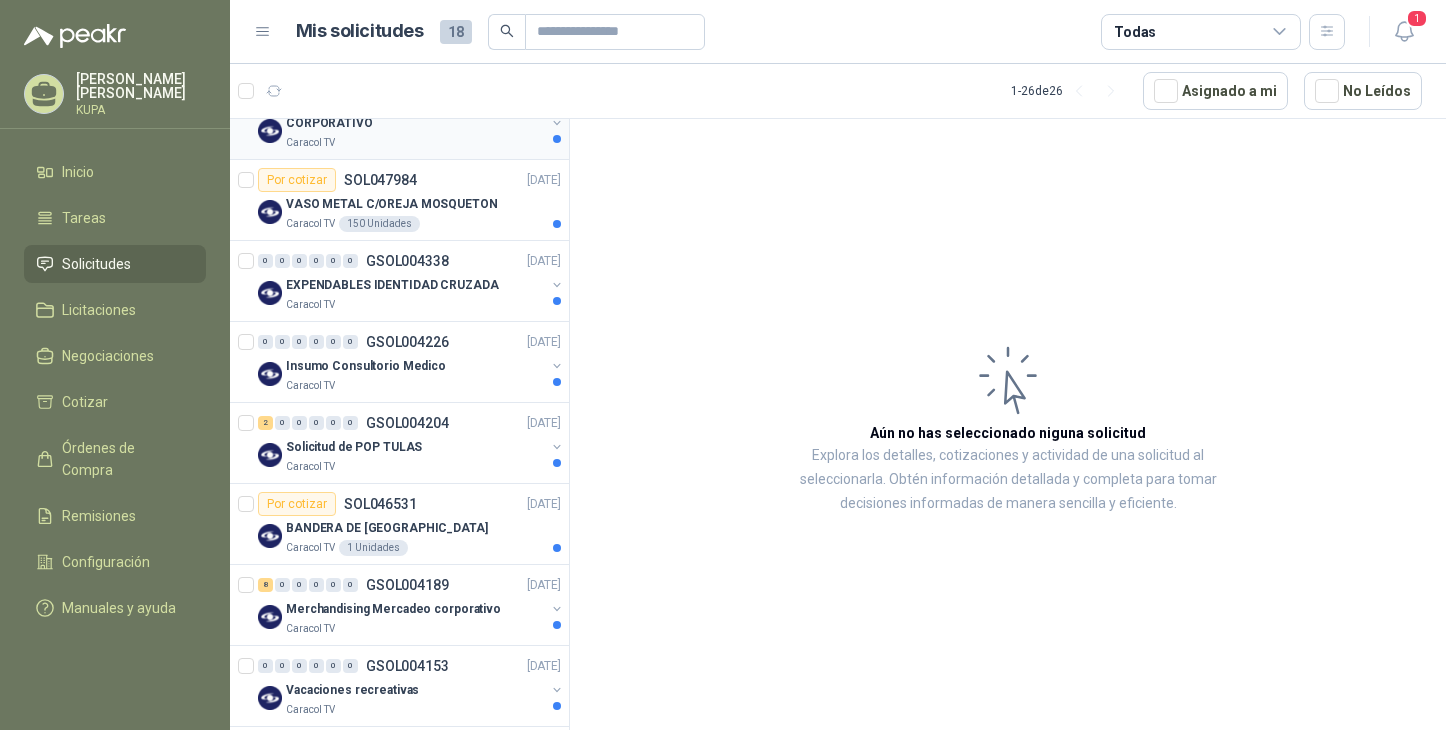 scroll, scrollTop: 237, scrollLeft: 0, axis: vertical 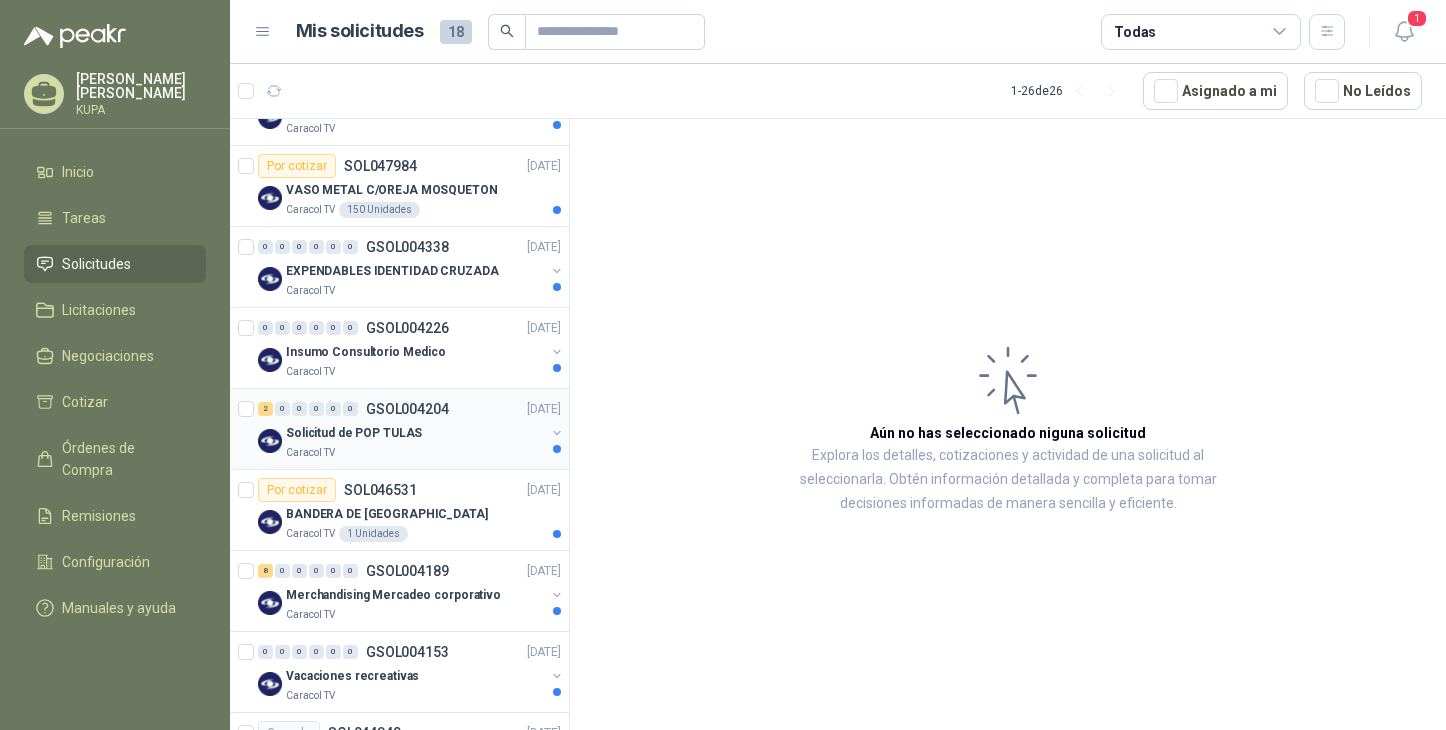 click on "Caracol TV" at bounding box center [415, 453] 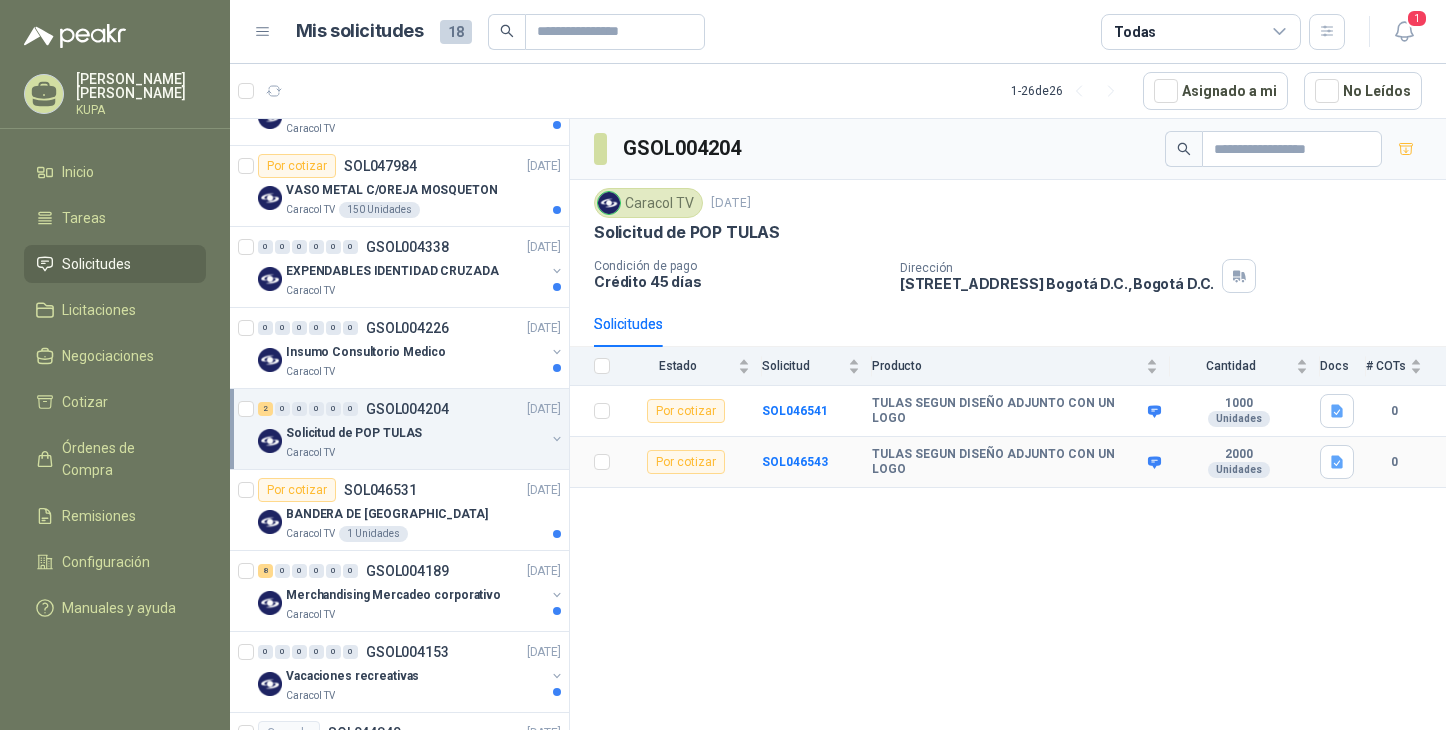 click on "TULAS SEGUN DISEÑO ADJUNTO CON UN LOGO" at bounding box center [1021, 462] 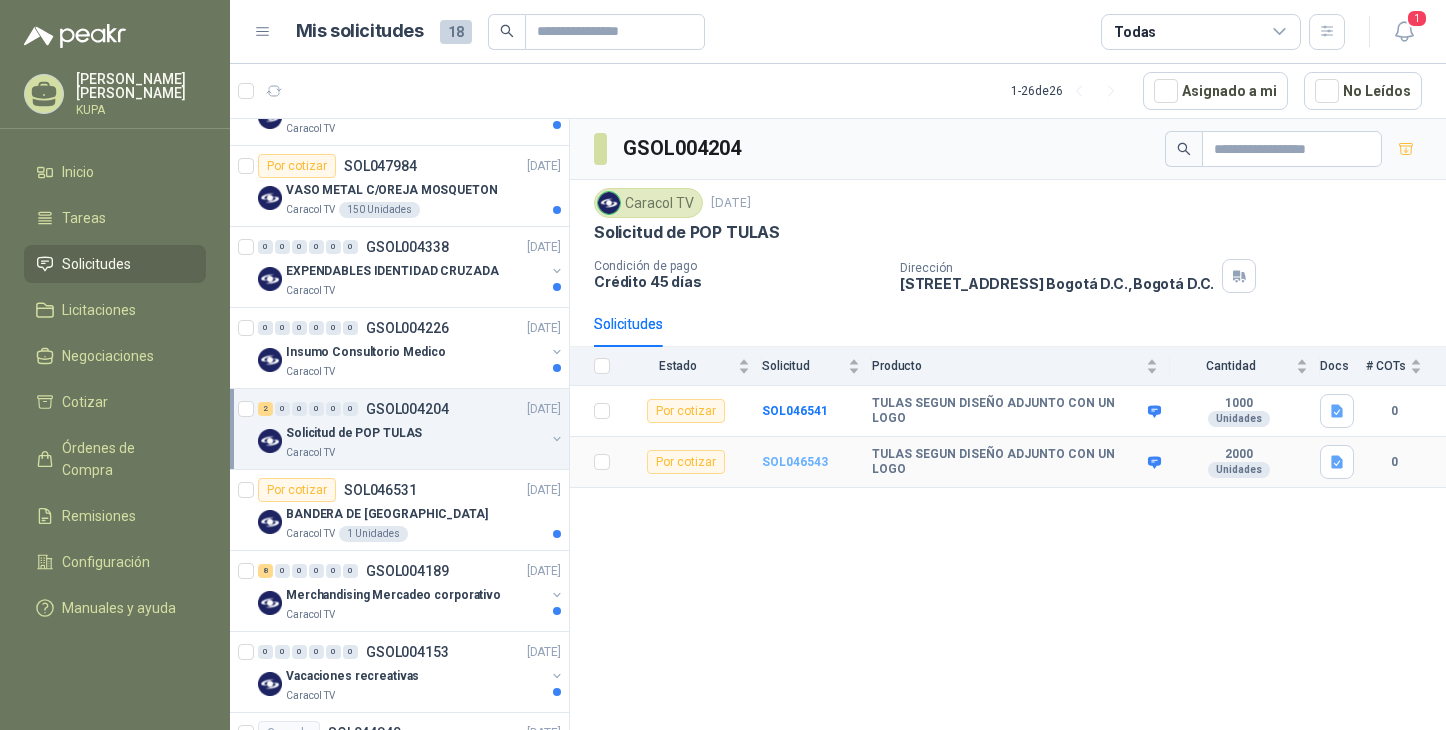 click on "SOL046543" at bounding box center (795, 462) 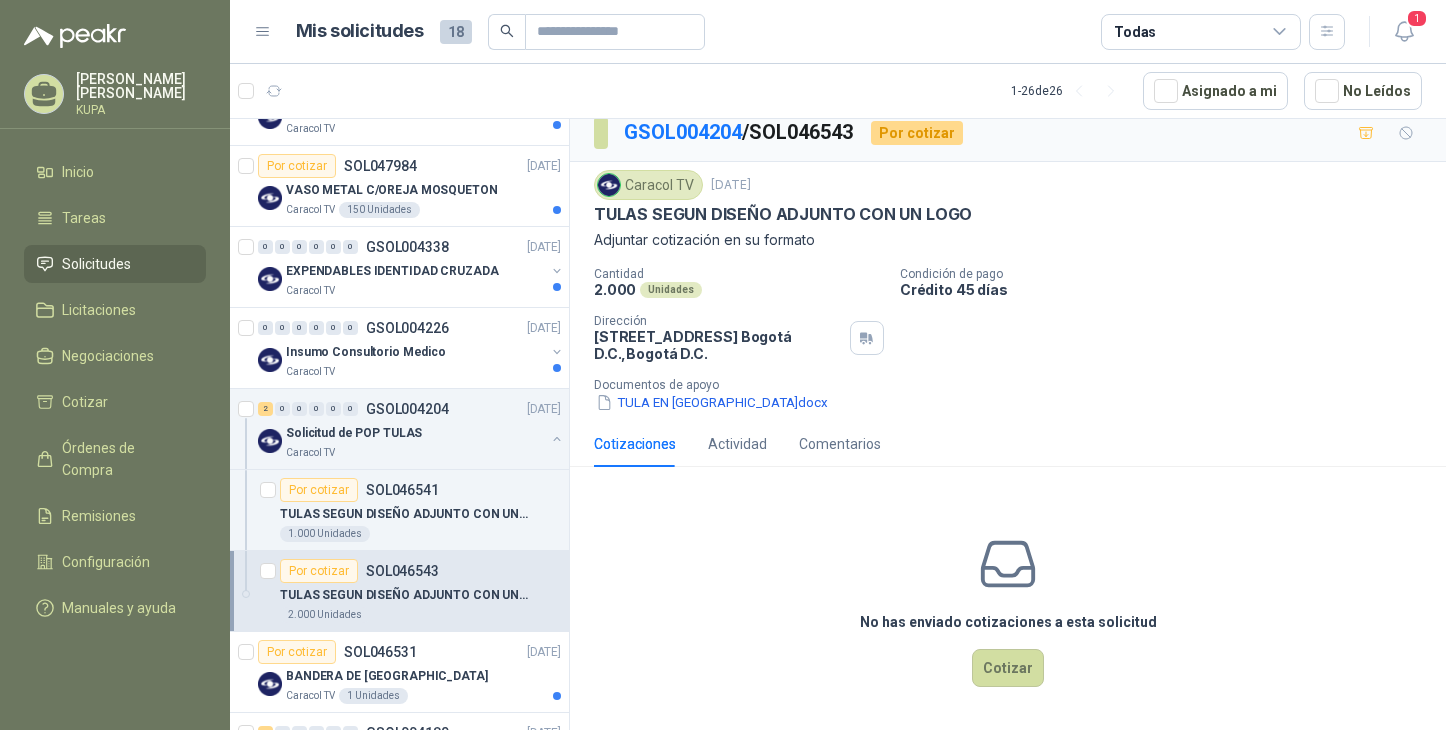 scroll, scrollTop: 12, scrollLeft: 0, axis: vertical 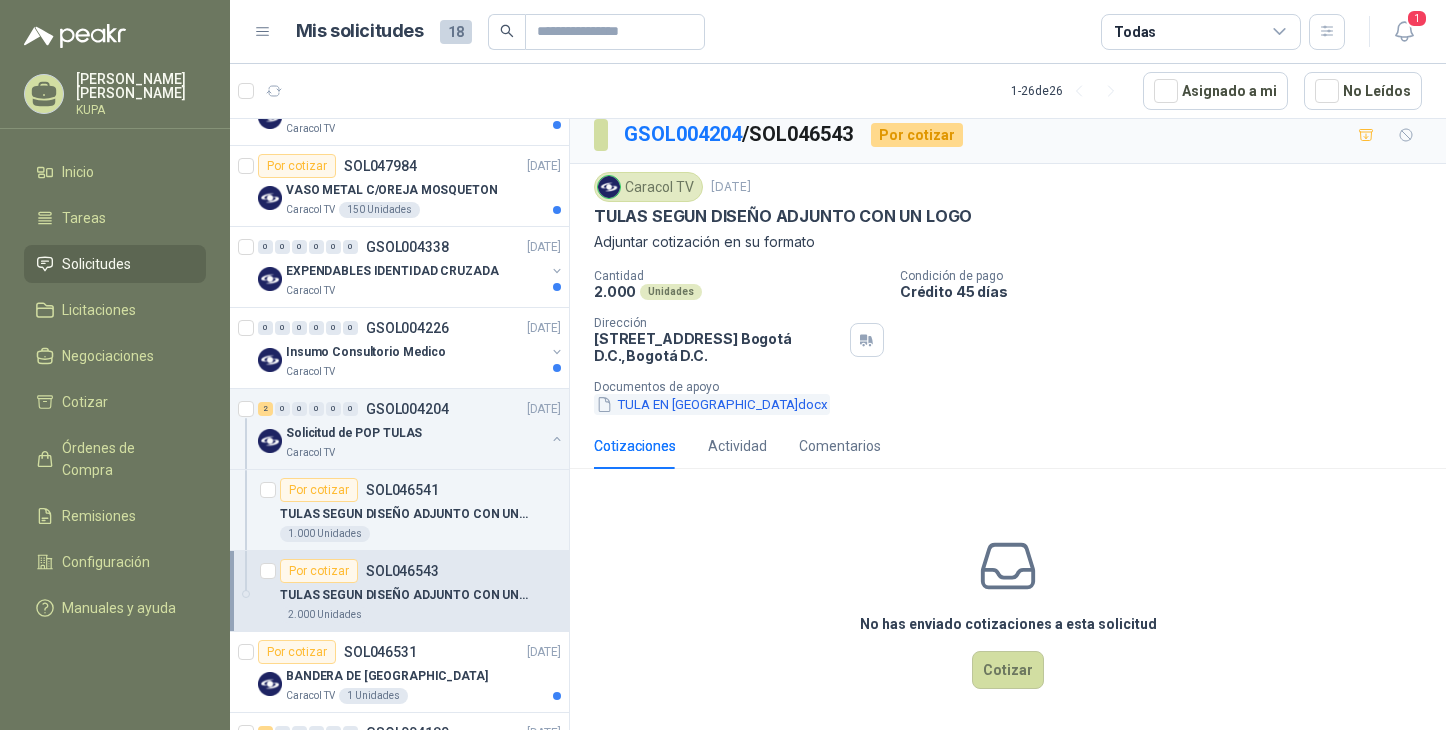 click on "TULA EN [GEOGRAPHIC_DATA]docx" at bounding box center (712, 404) 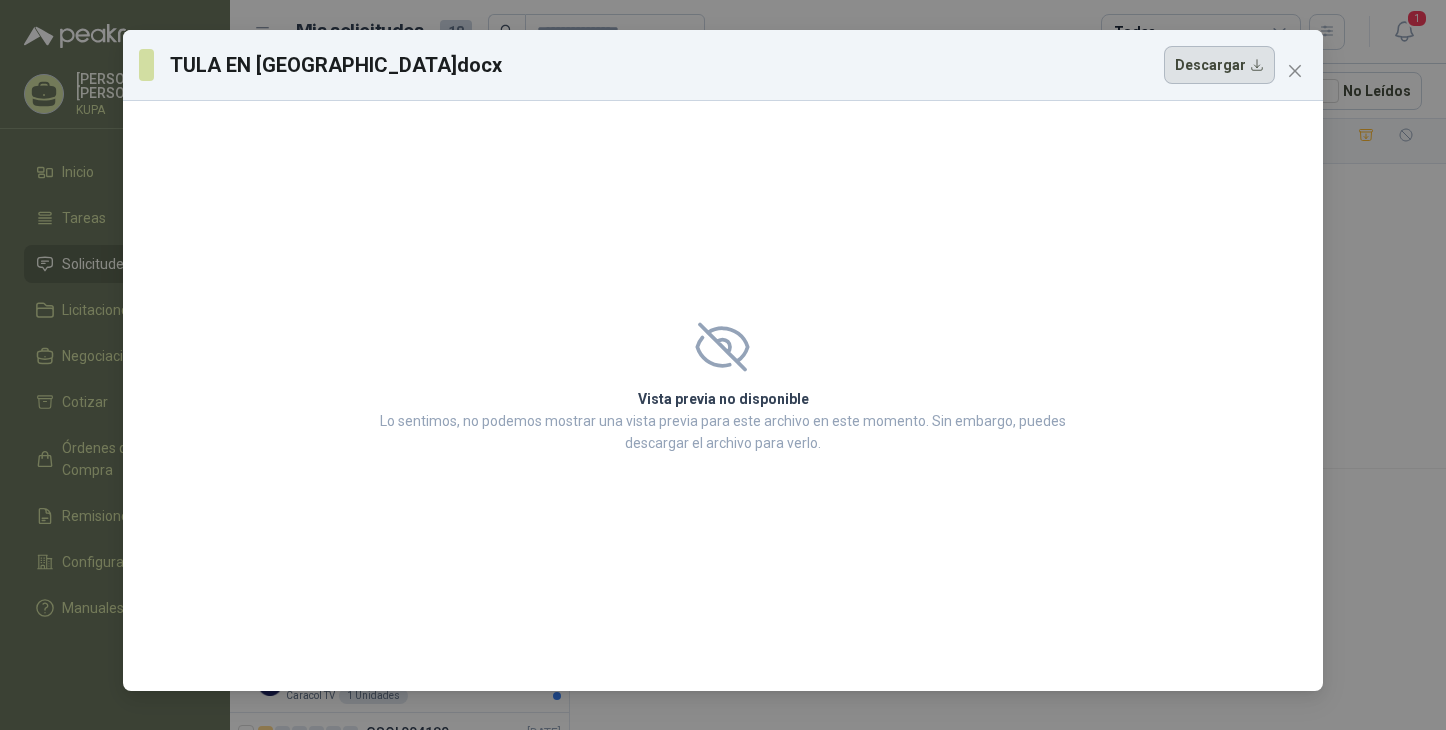 click on "Descargar" at bounding box center [1219, 65] 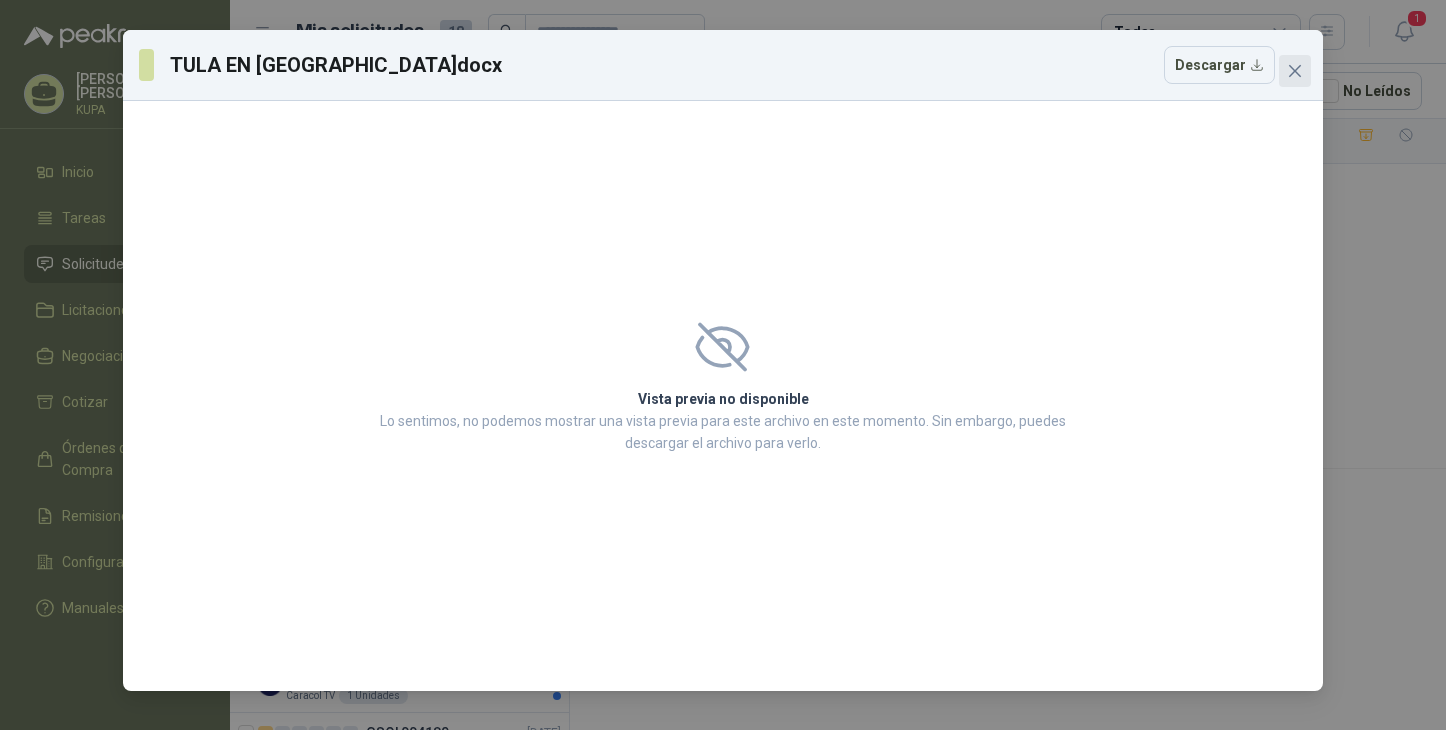 click 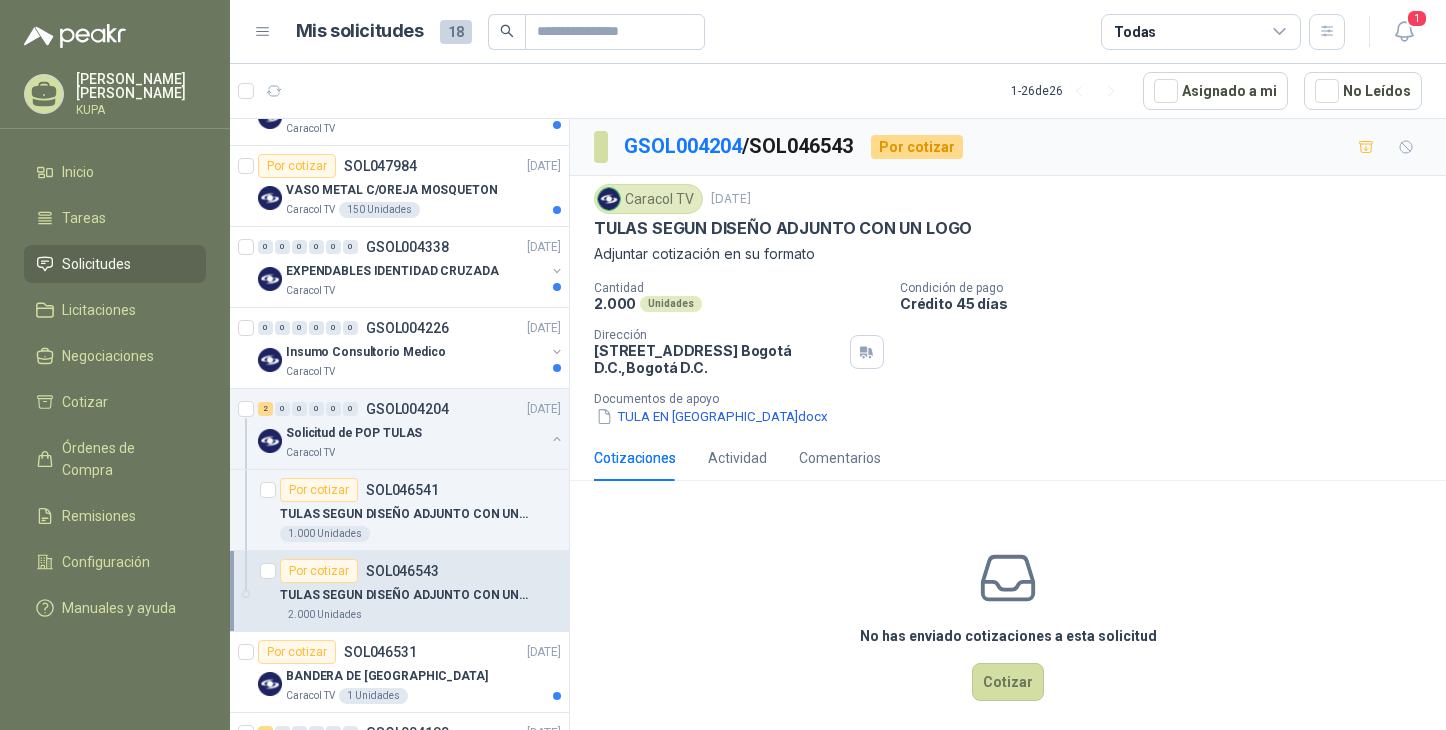 scroll, scrollTop: 14, scrollLeft: 0, axis: vertical 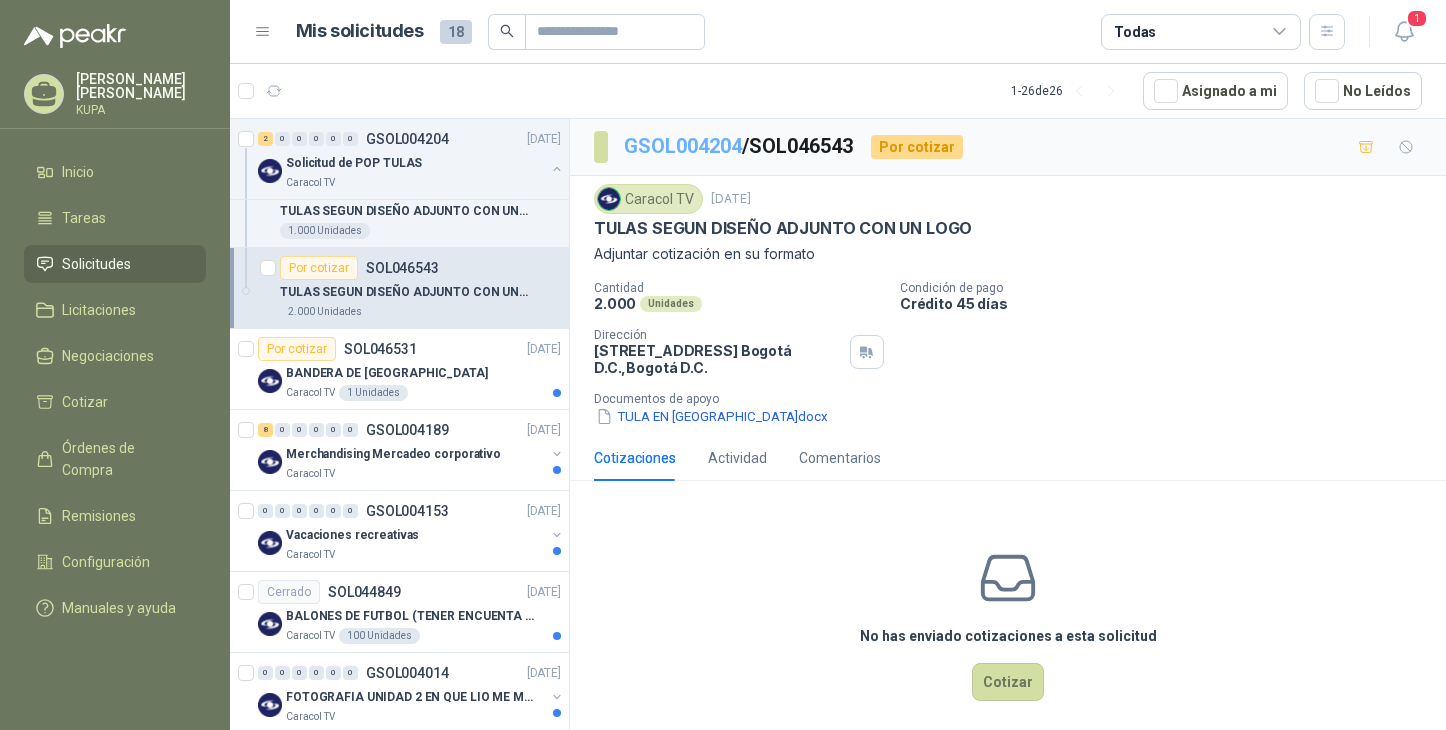 click on "GSOL004204" at bounding box center (683, 146) 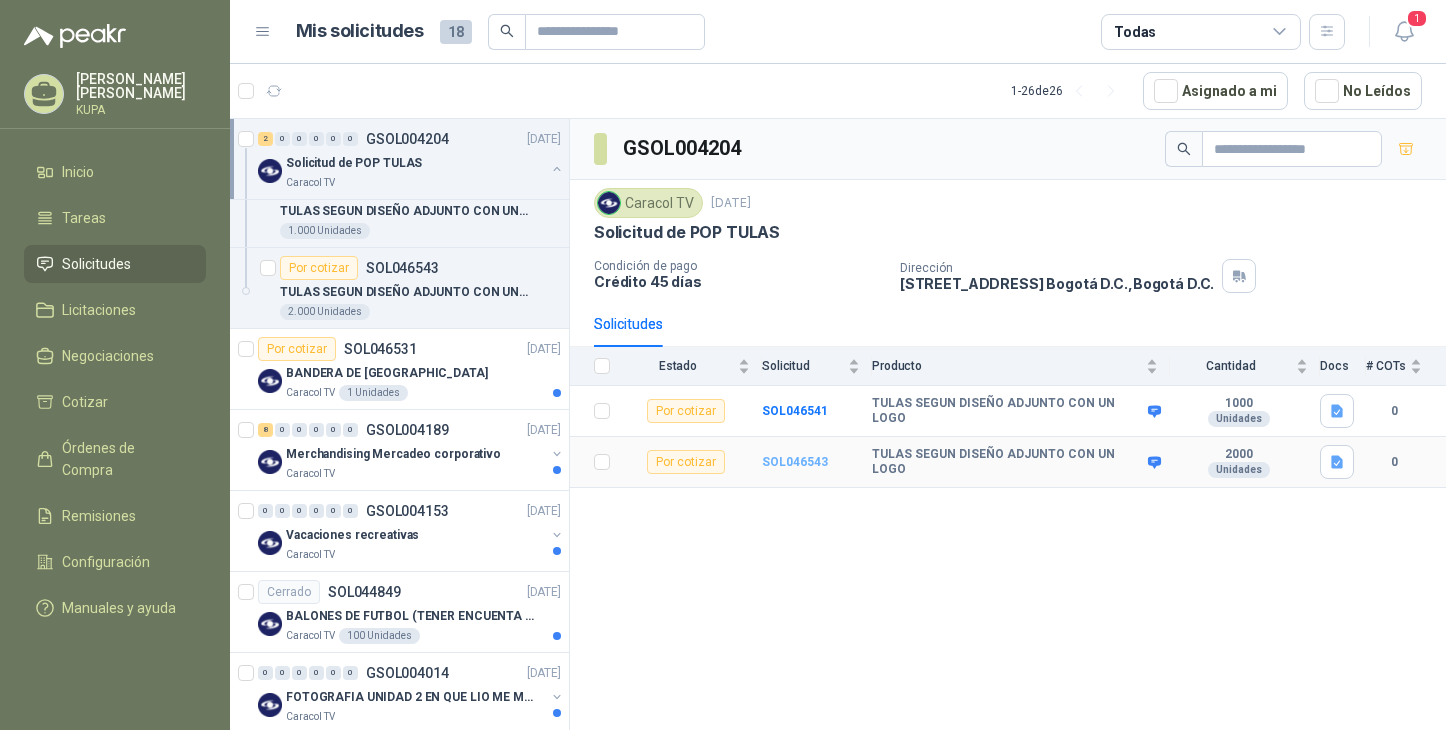click on "SOL046543" at bounding box center (795, 462) 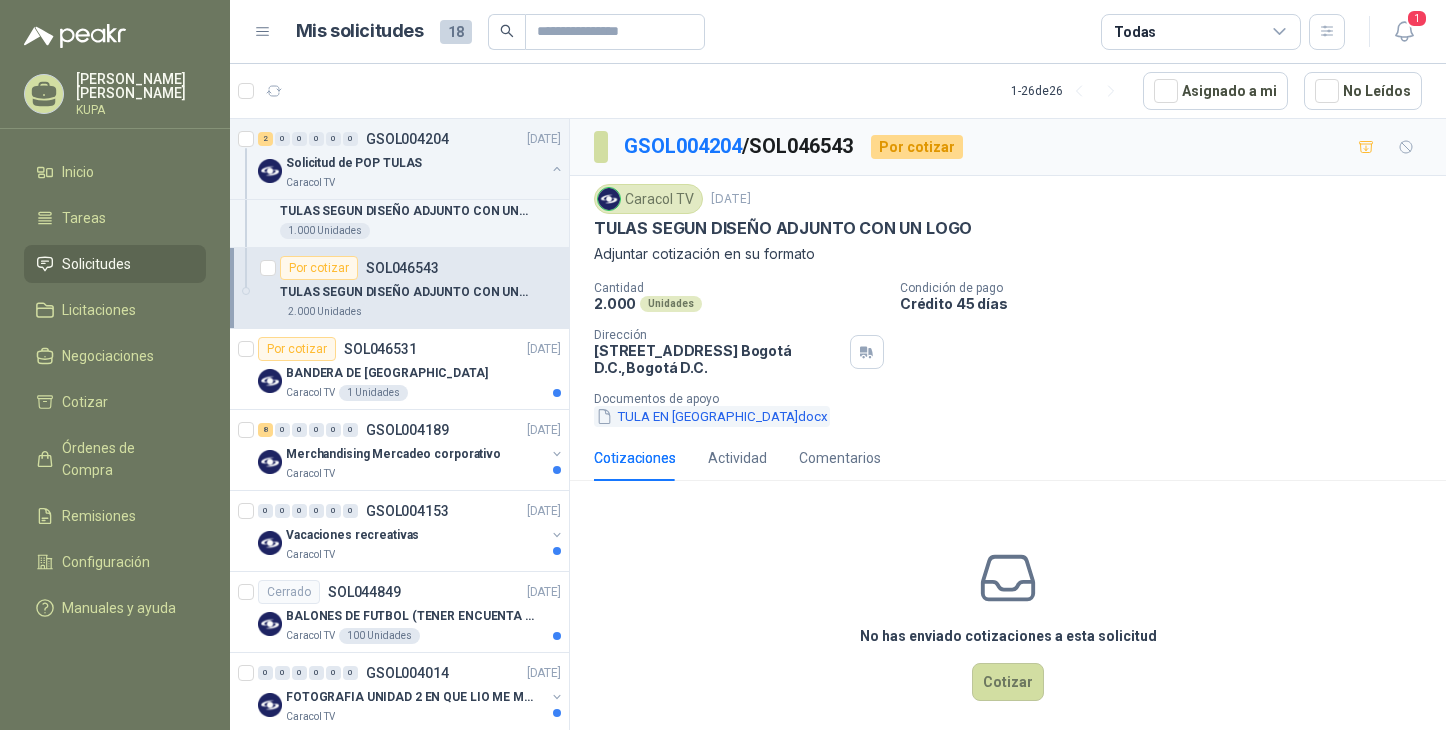 click on "TULA EN [GEOGRAPHIC_DATA]docx" at bounding box center (712, 416) 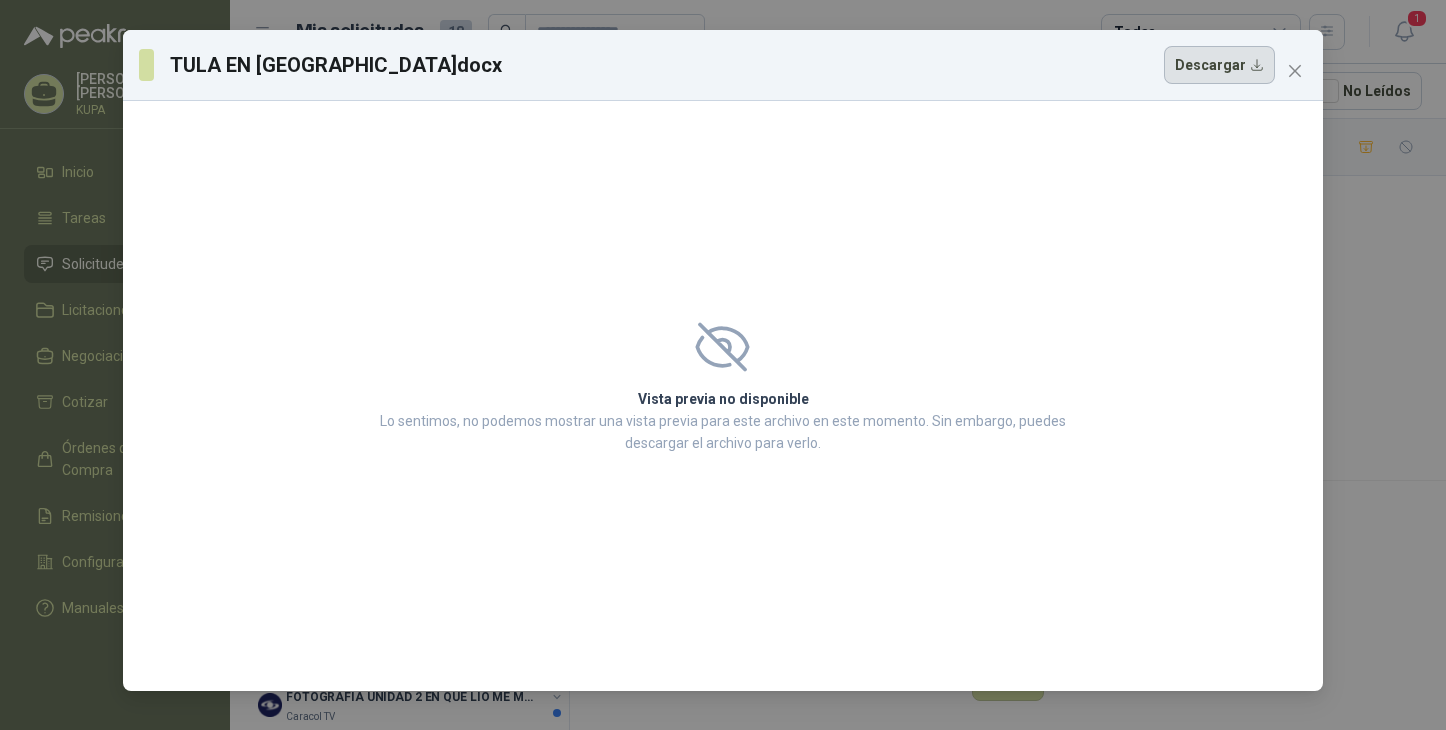 click on "Descargar" at bounding box center [1219, 65] 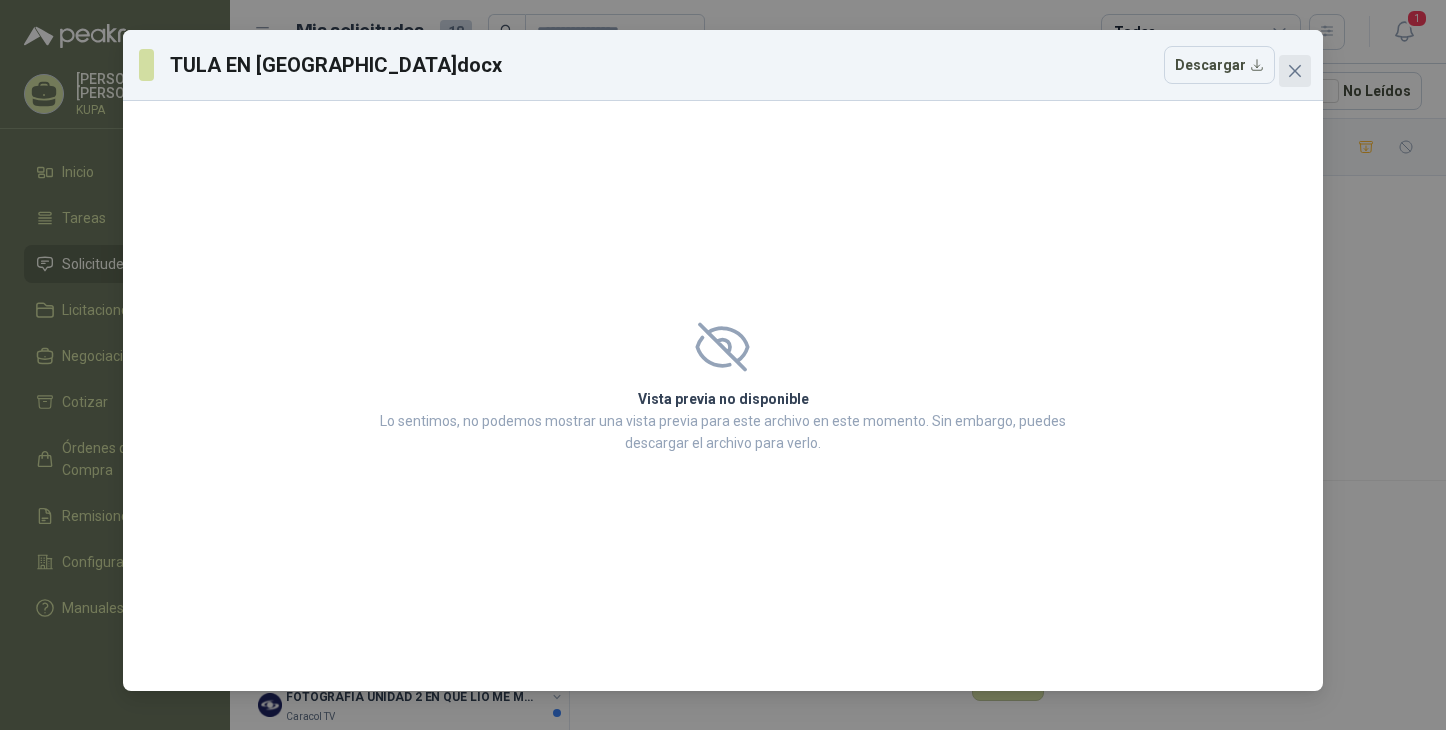 click 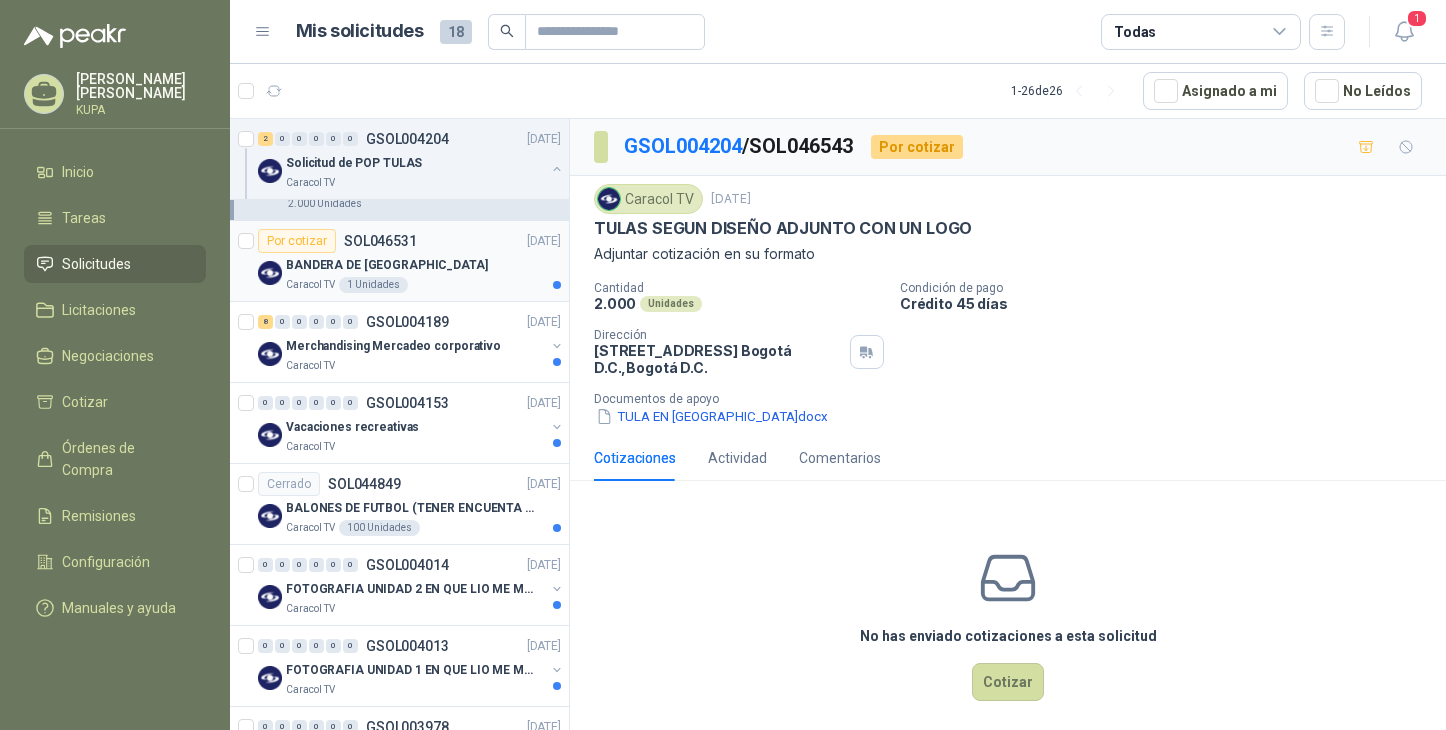 scroll, scrollTop: 646, scrollLeft: 0, axis: vertical 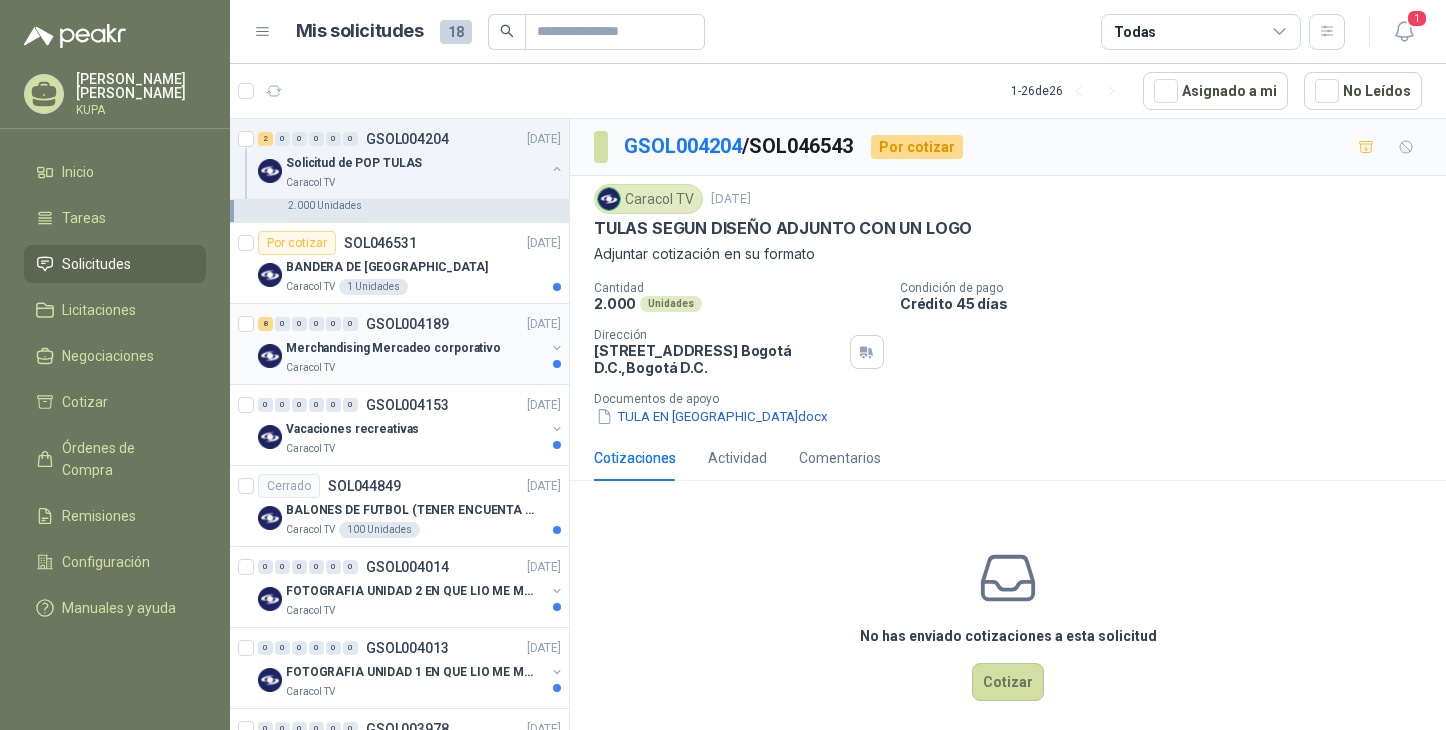 click on "8   0   0   0   0   0   GSOL004189 [DATE]   Merchandising Mercadeo corporativo Caracol TV" at bounding box center (399, 344) 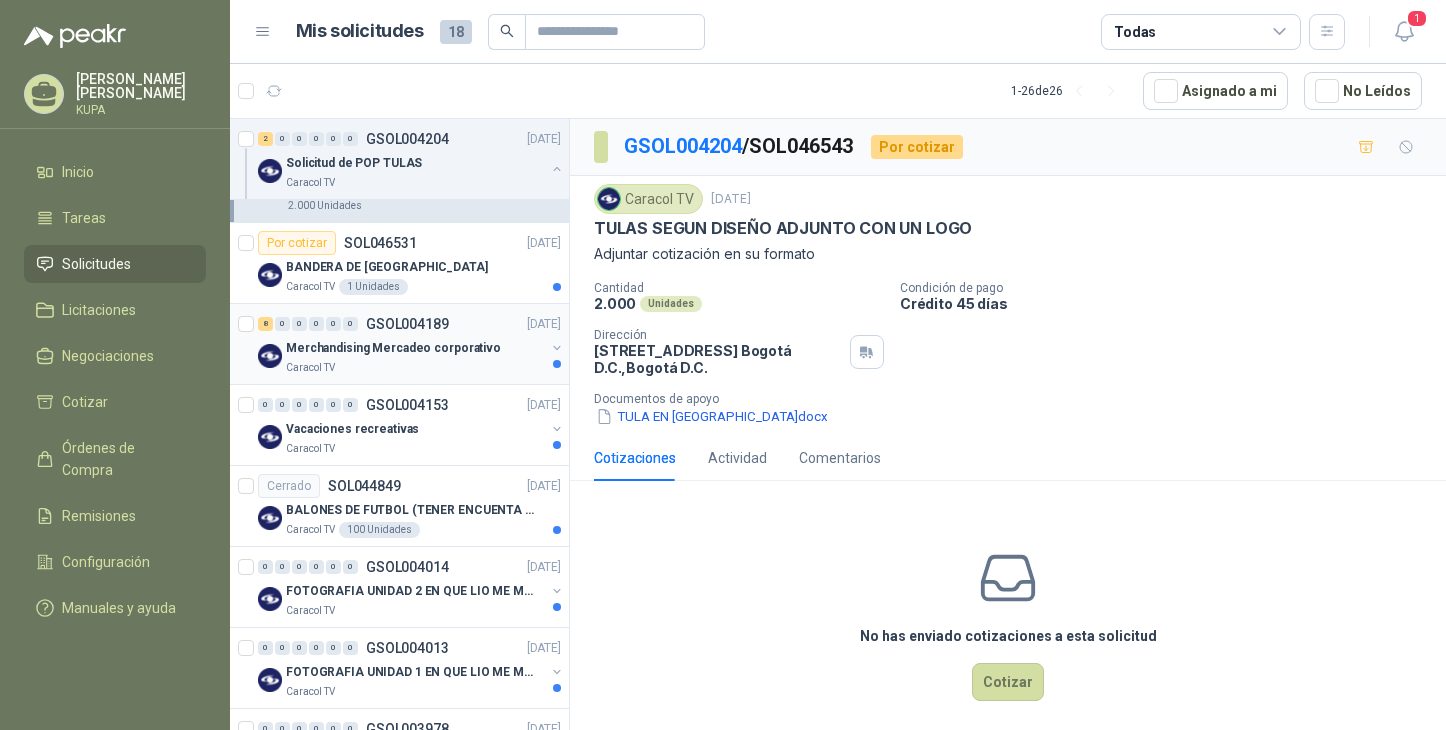 click on "Caracol TV" at bounding box center [415, 368] 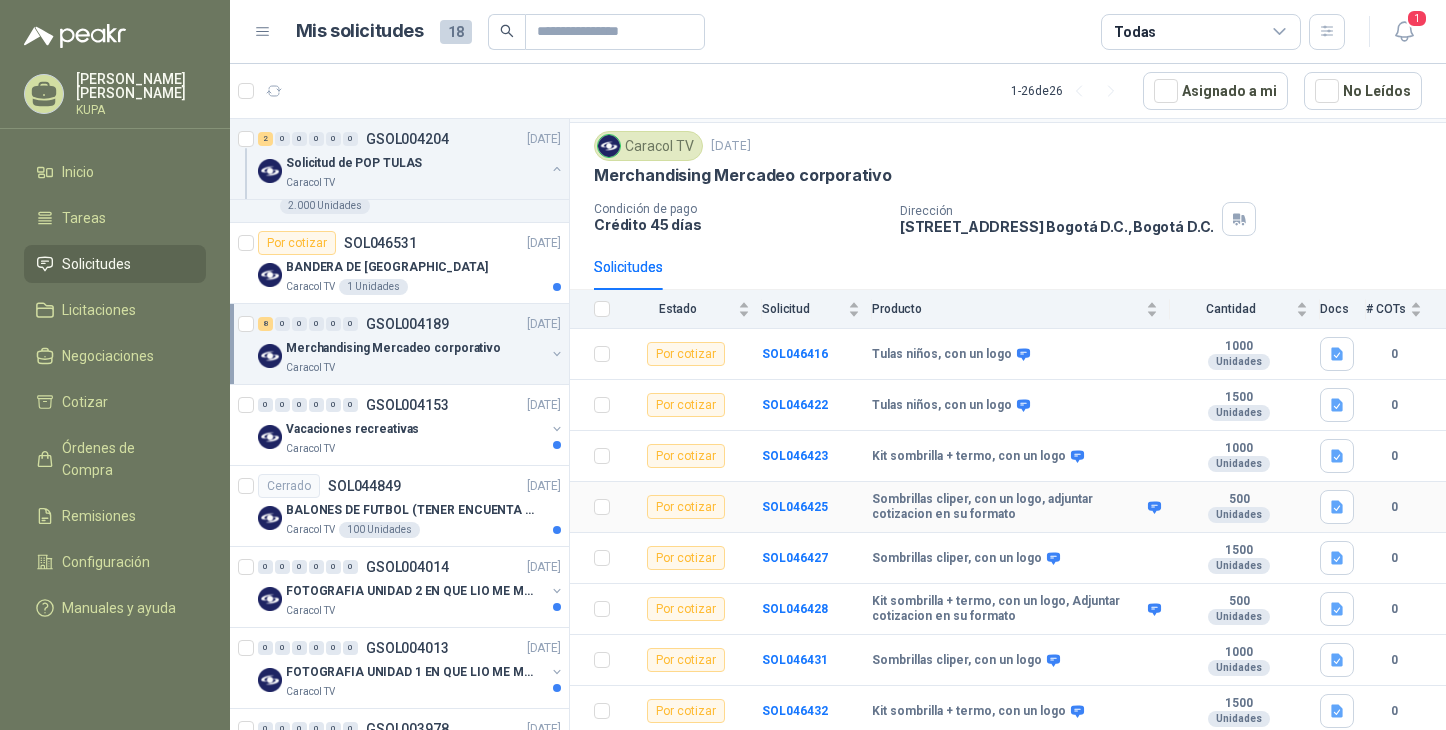 scroll, scrollTop: 0, scrollLeft: 0, axis: both 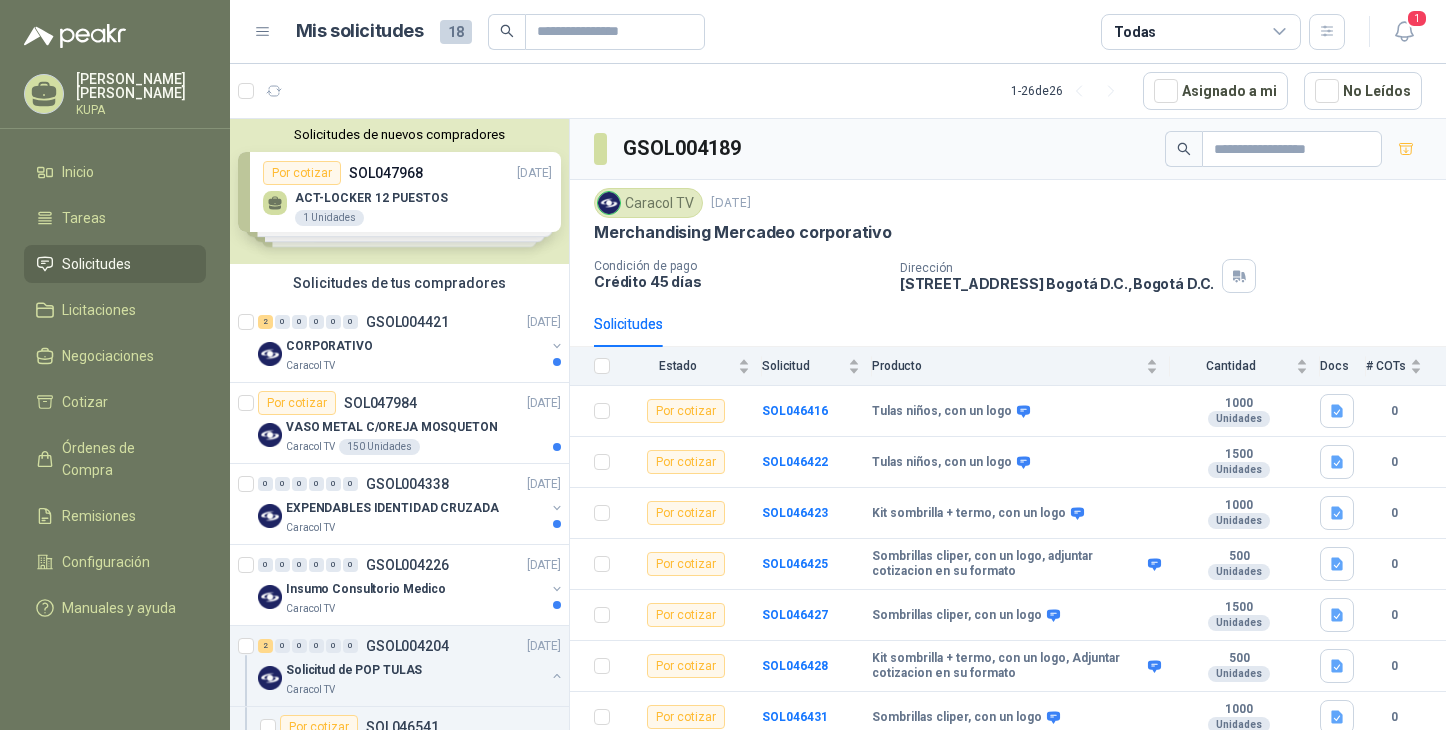 click on "Solicitudes" at bounding box center (628, 324) 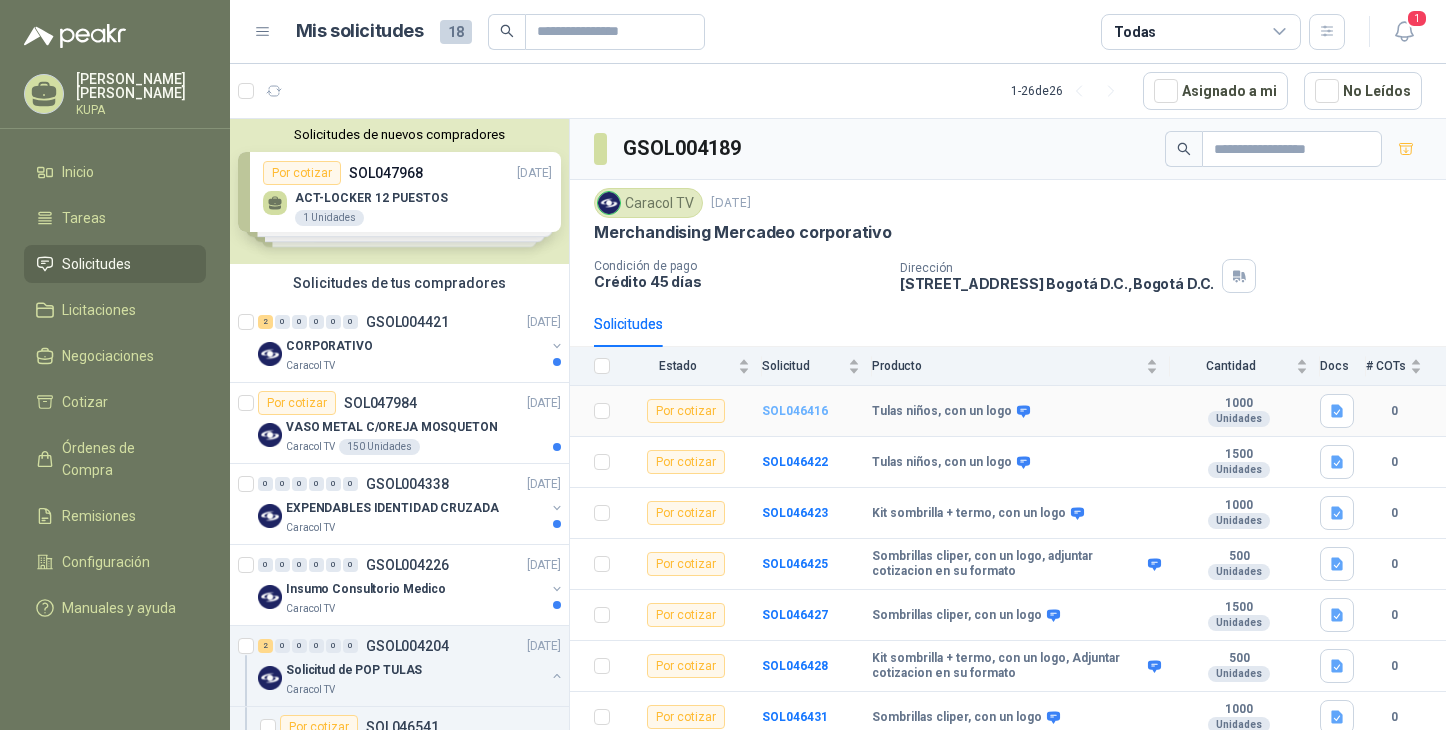 click on "SOL046416" at bounding box center (795, 411) 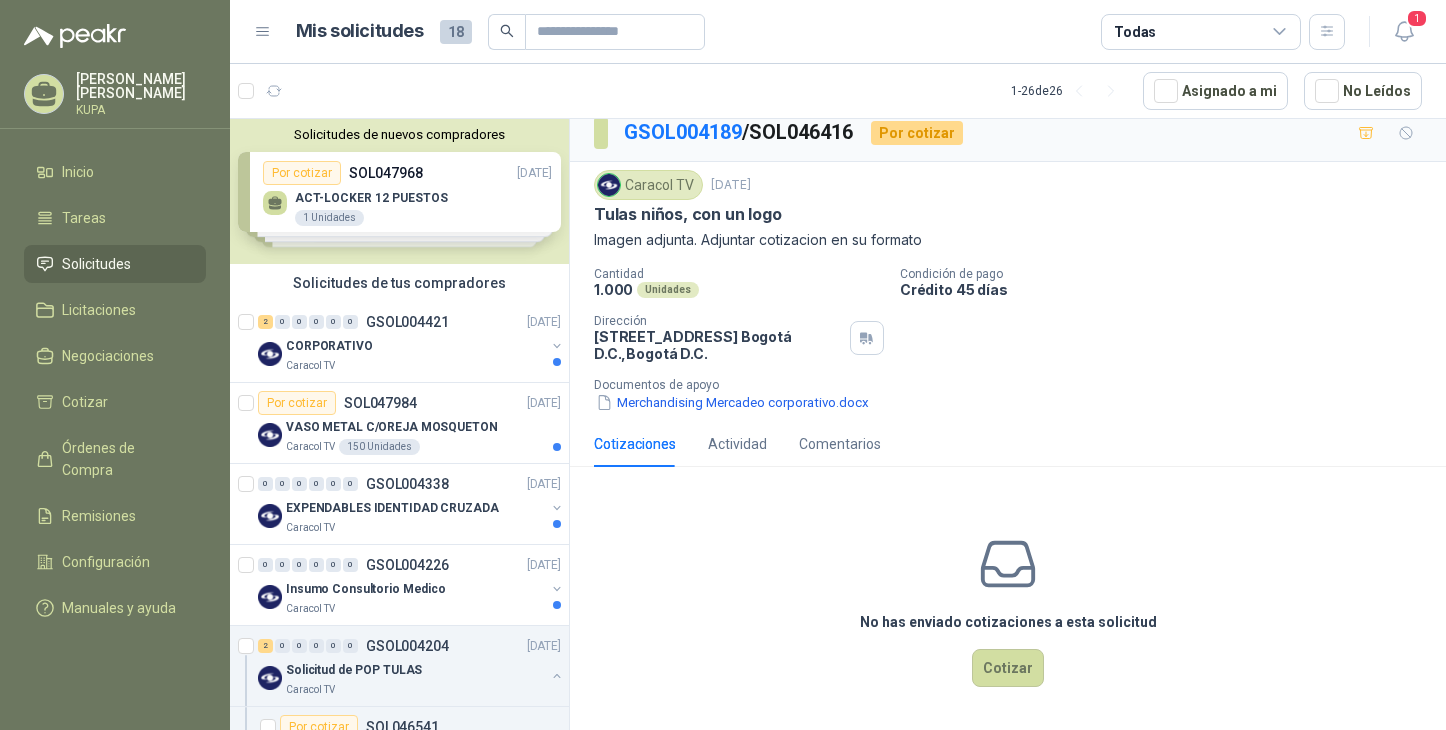 scroll, scrollTop: 0, scrollLeft: 0, axis: both 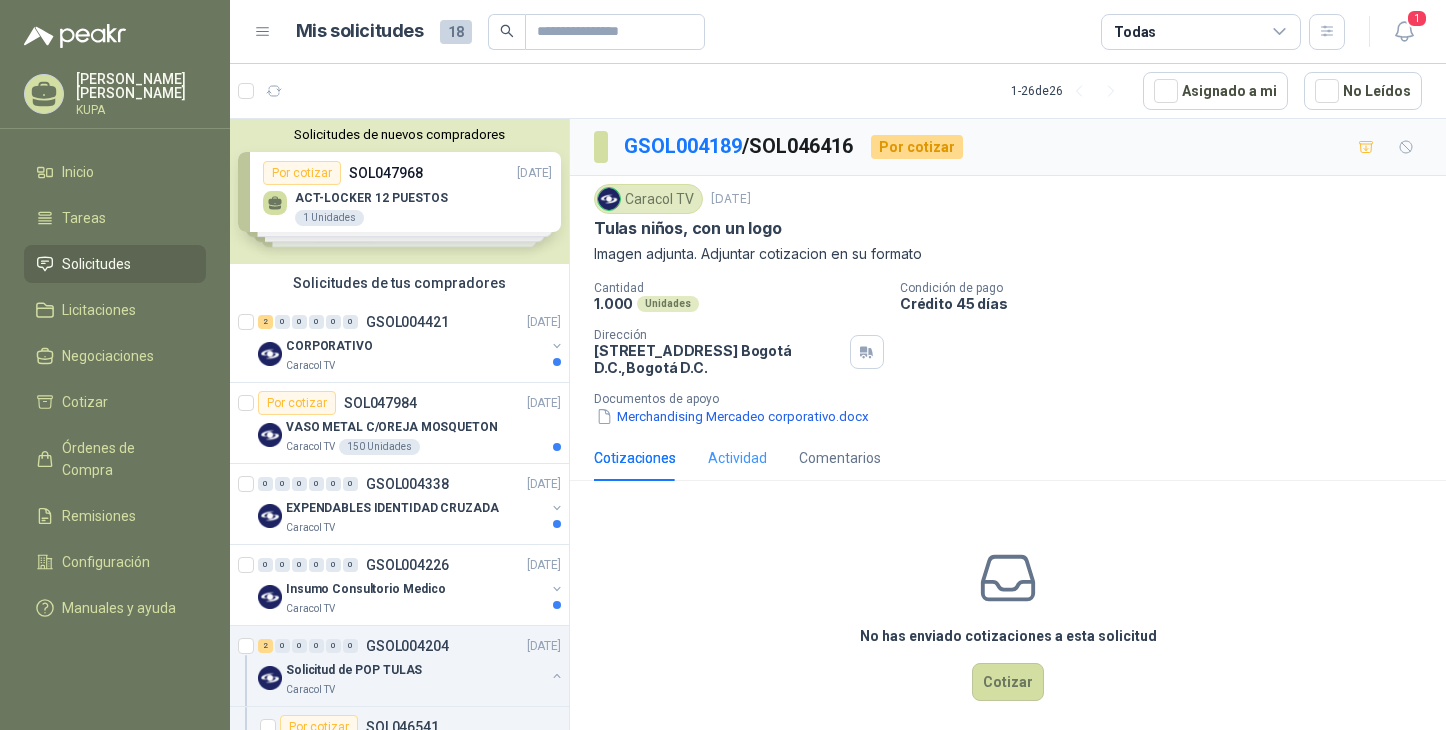 click on "Actividad" at bounding box center [737, 458] 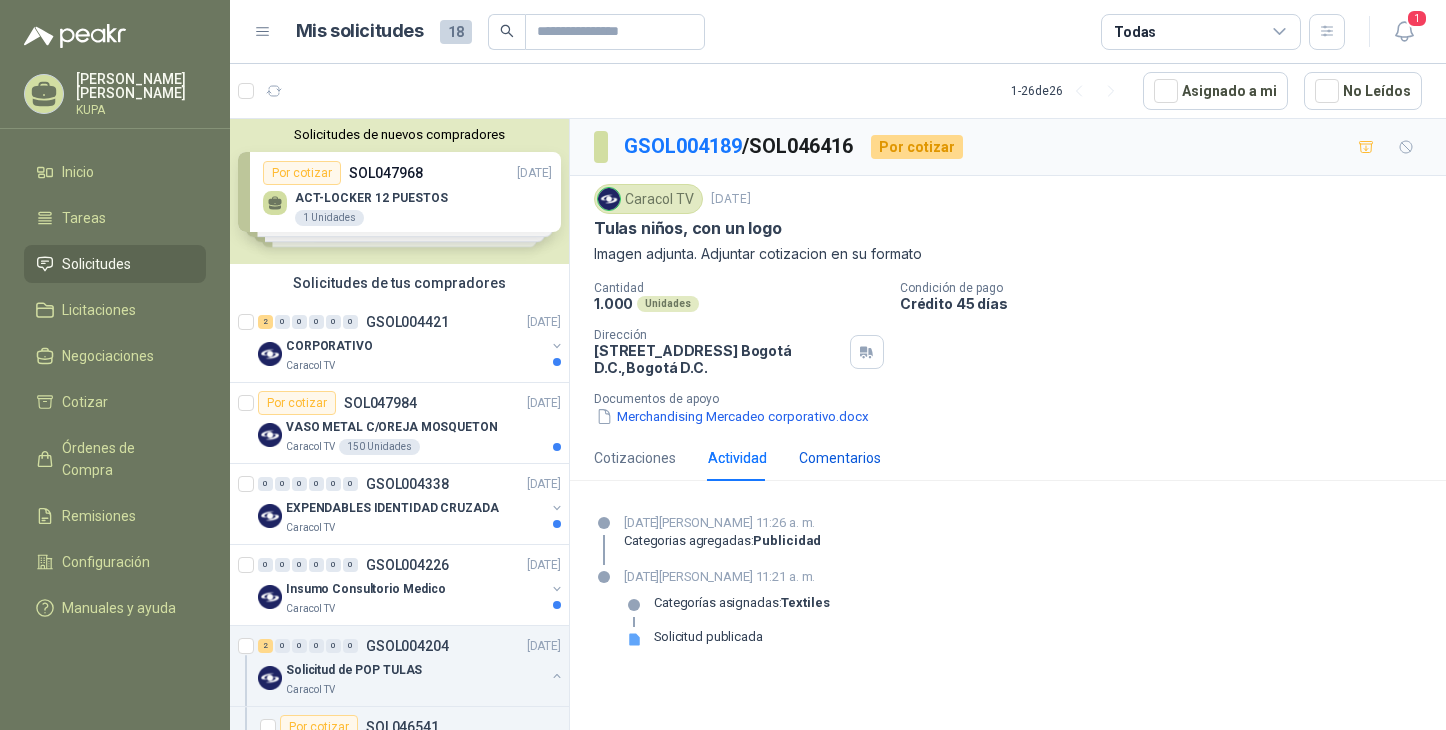 click on "Comentarios" at bounding box center [840, 458] 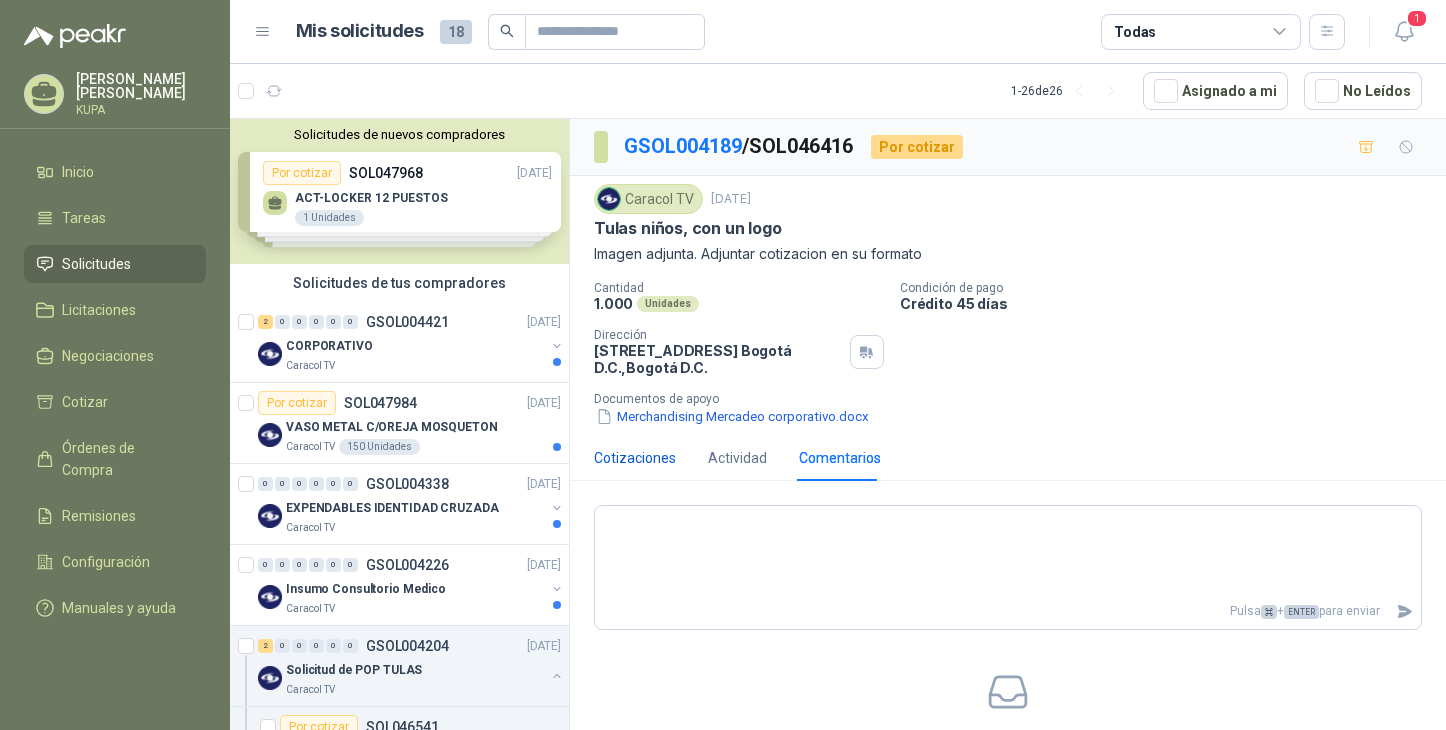 click on "Cotizaciones" at bounding box center [635, 458] 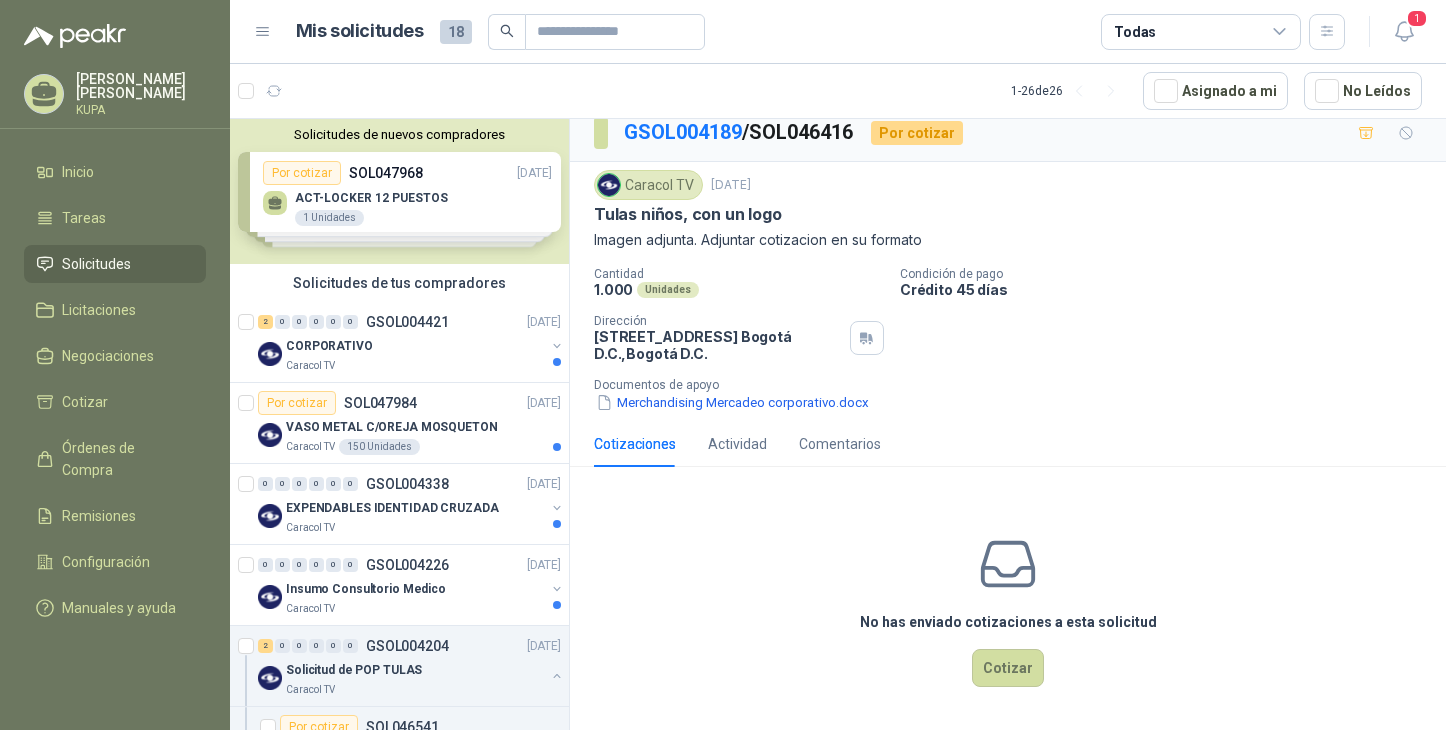 scroll, scrollTop: 0, scrollLeft: 0, axis: both 